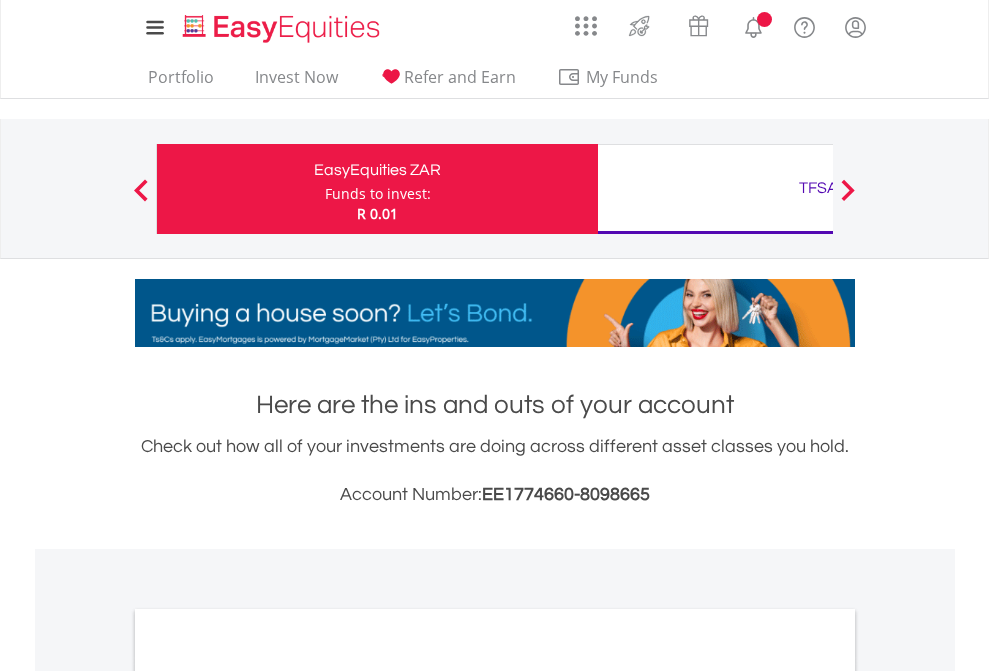 scroll, scrollTop: 0, scrollLeft: 0, axis: both 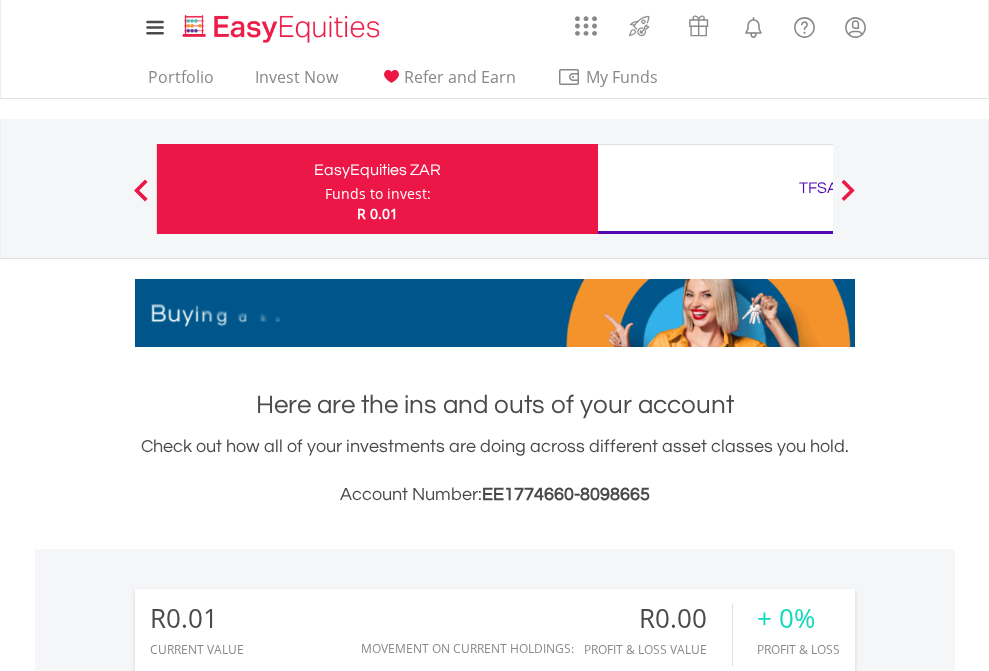 click on "Funds to invest:" at bounding box center (378, 194) 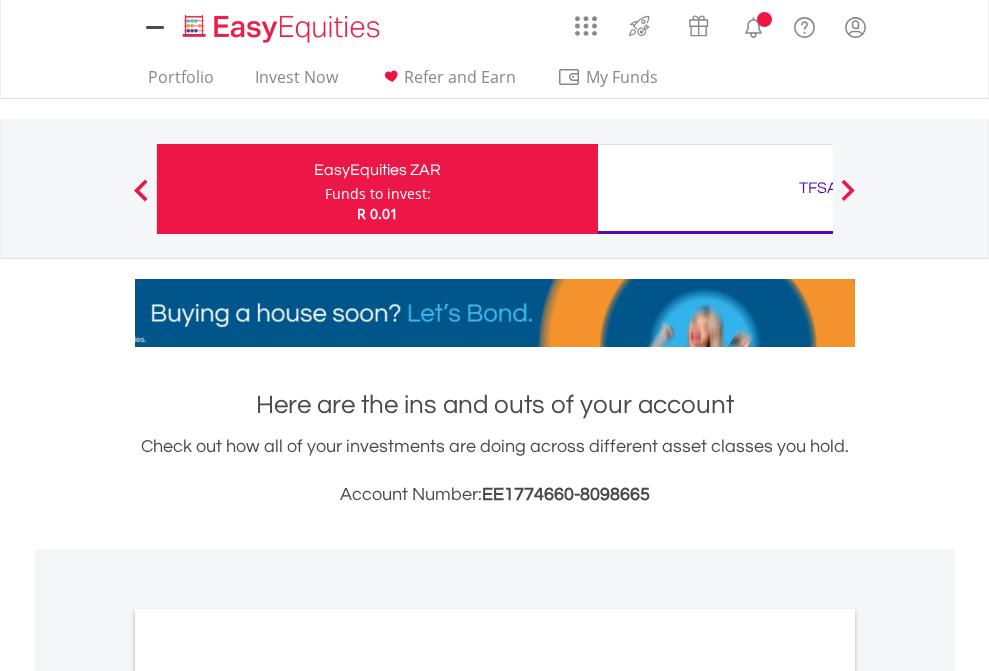 scroll, scrollTop: 0, scrollLeft: 0, axis: both 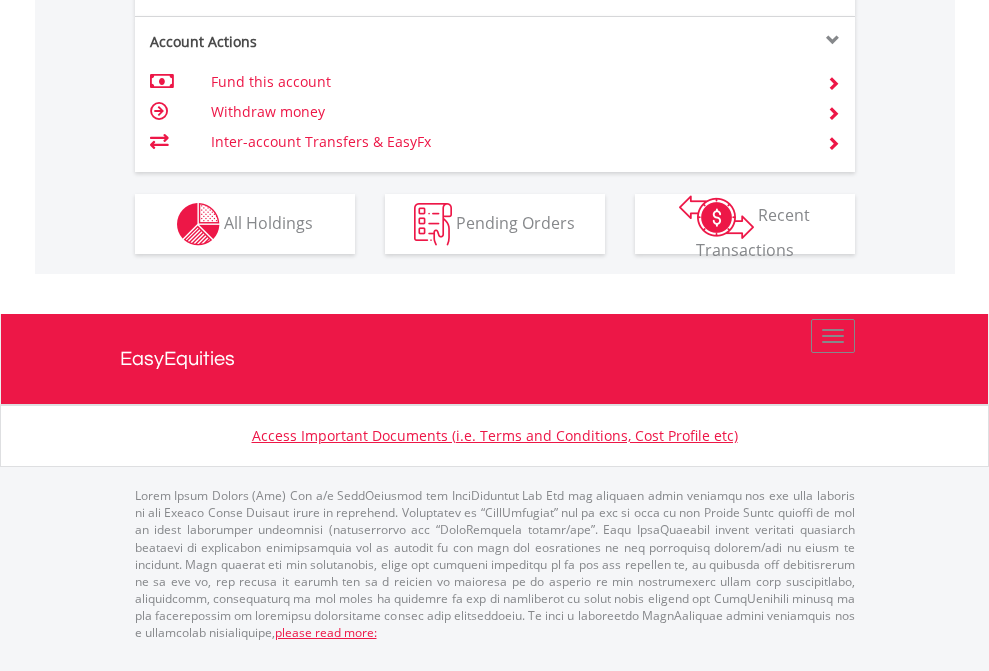 click on "Investment types" at bounding box center [706, -337] 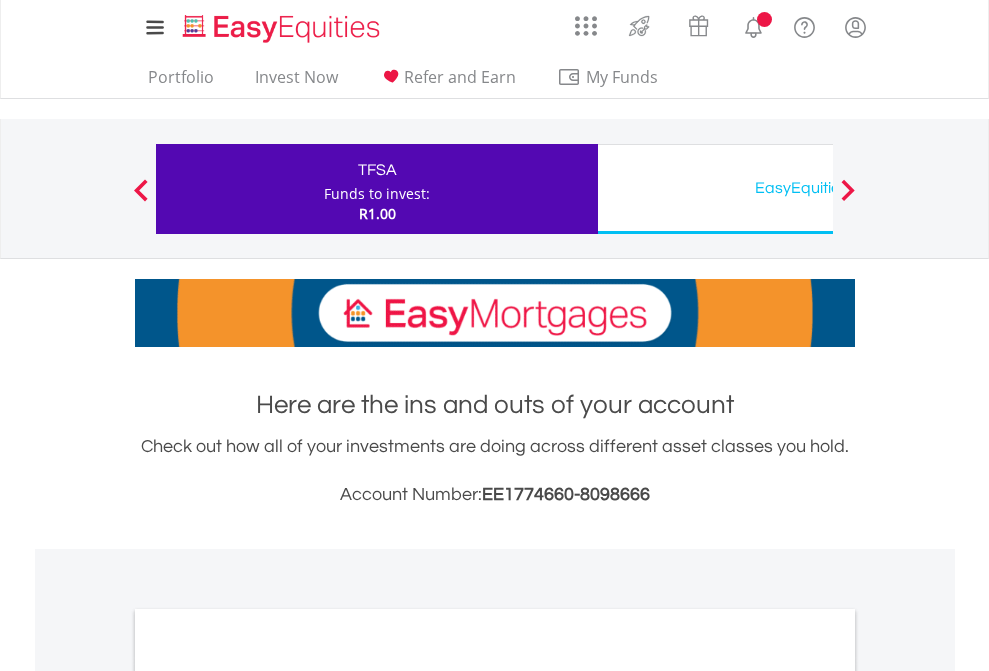 scroll, scrollTop: 0, scrollLeft: 0, axis: both 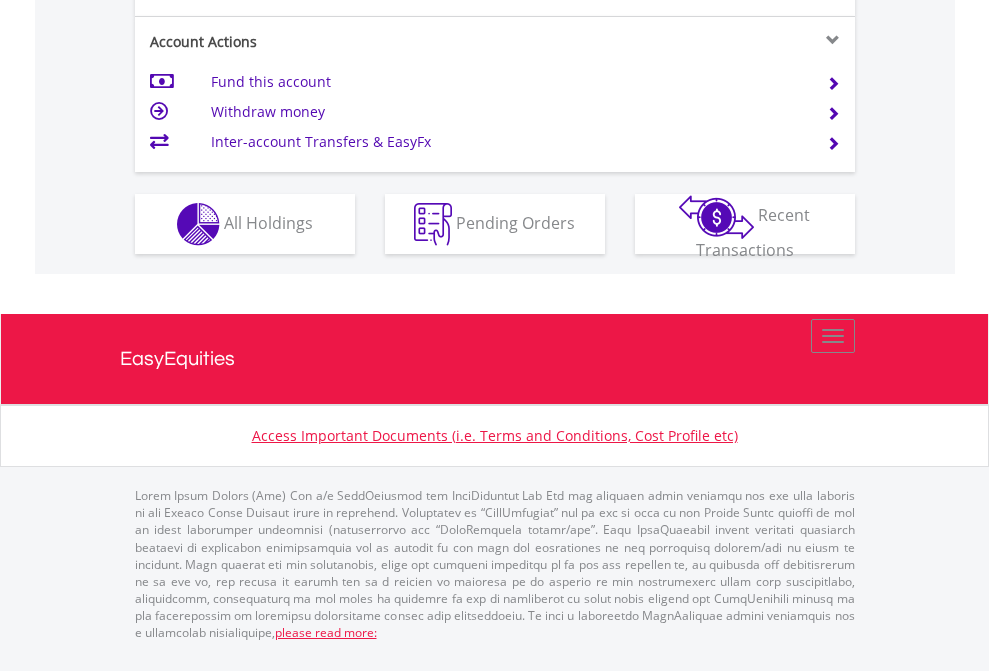 click on "Investment types" at bounding box center (706, -337) 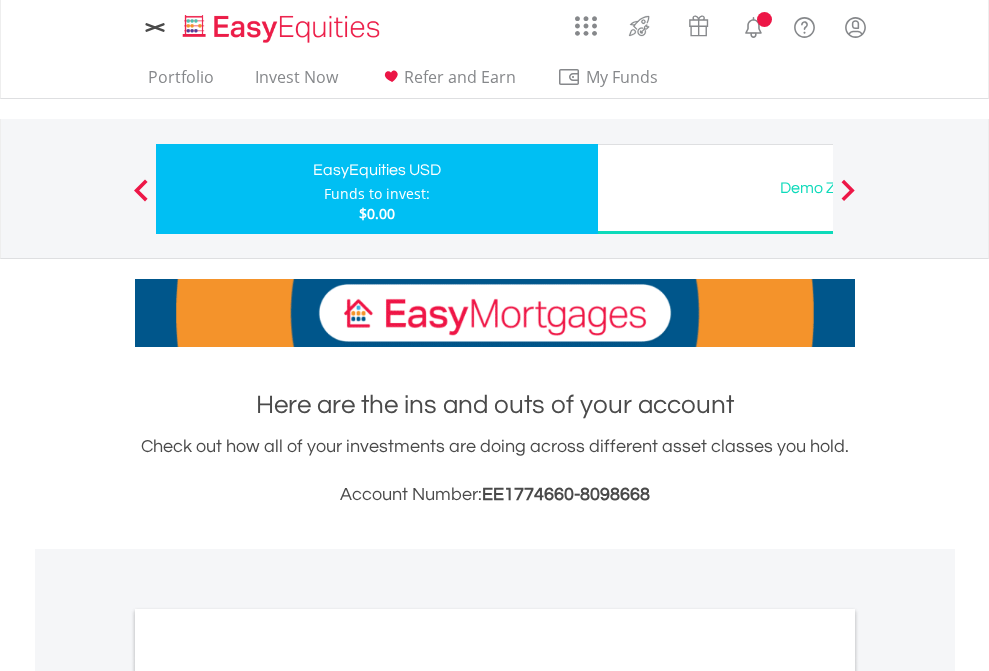 scroll, scrollTop: 0, scrollLeft: 0, axis: both 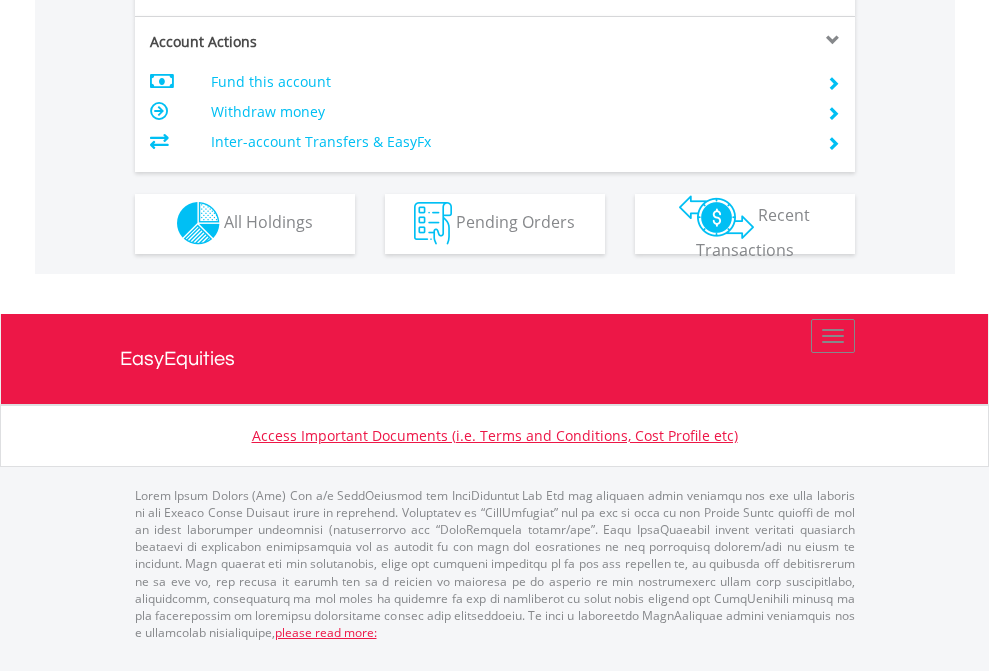 click on "Investment types" at bounding box center (706, -353) 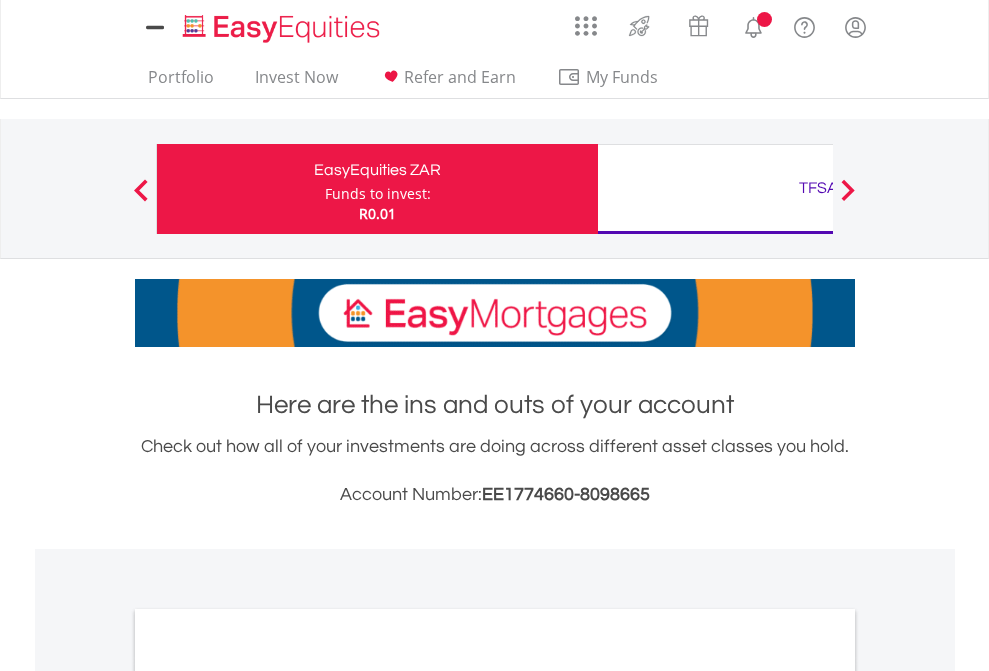 scroll, scrollTop: 0, scrollLeft: 0, axis: both 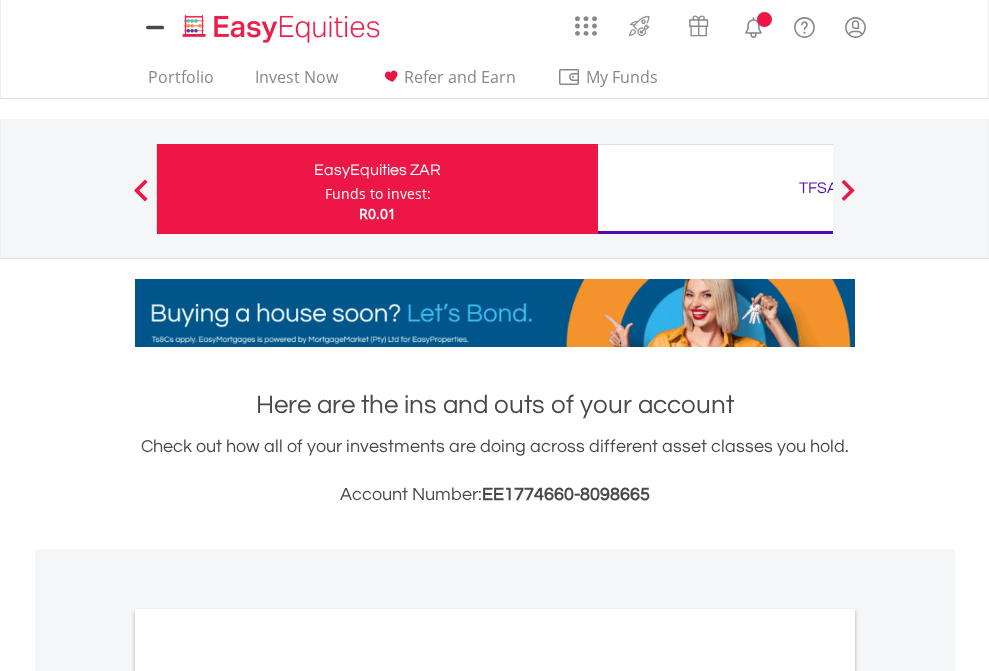 click on "All Holdings" at bounding box center (268, 1096) 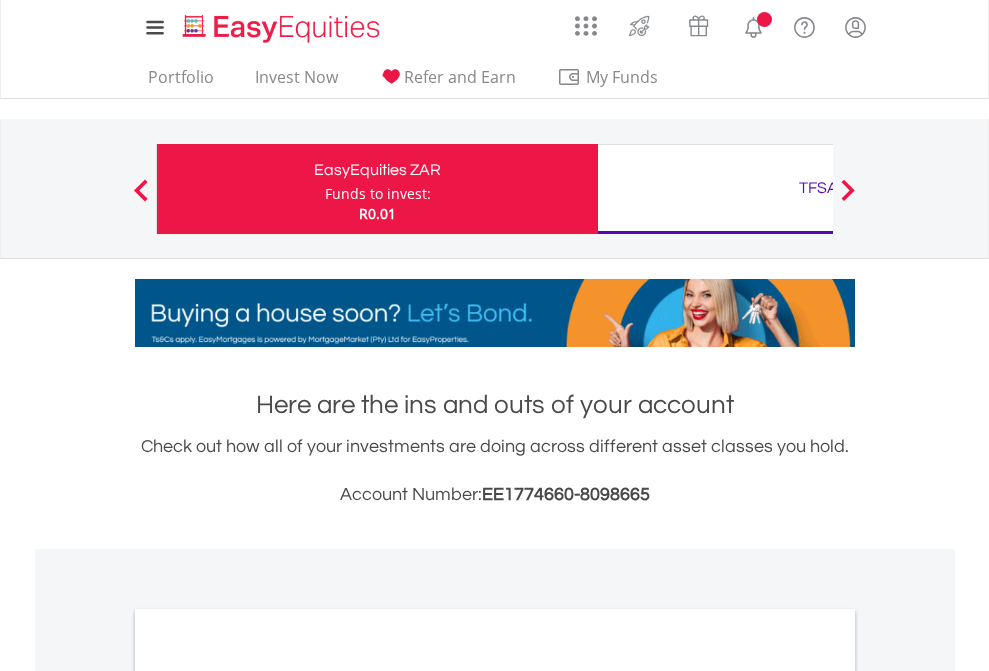 scroll, scrollTop: 1202, scrollLeft: 0, axis: vertical 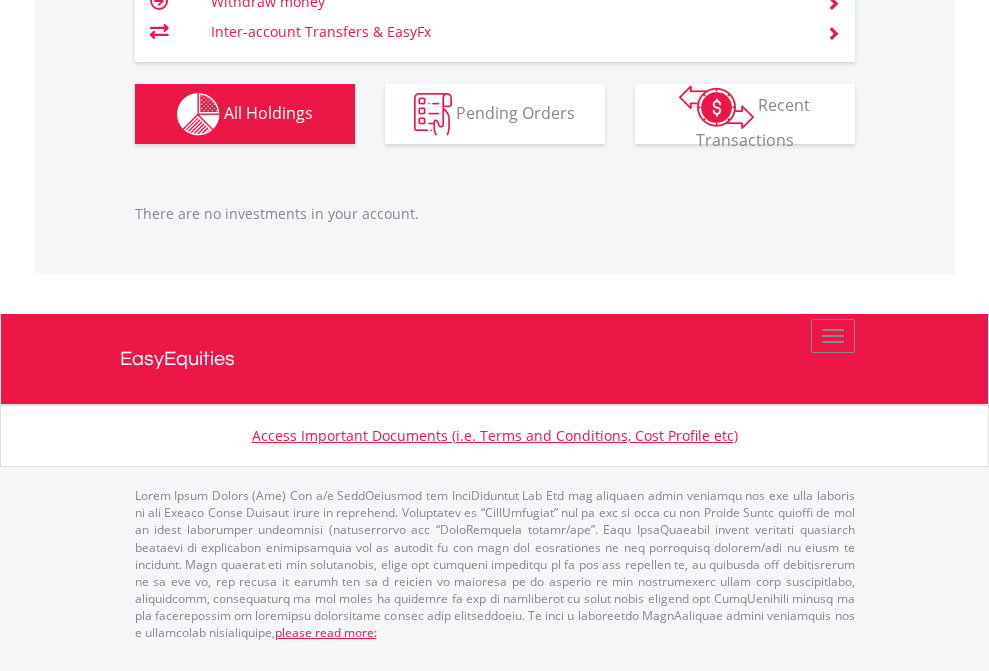 click on "TFSA" at bounding box center (818, -1166) 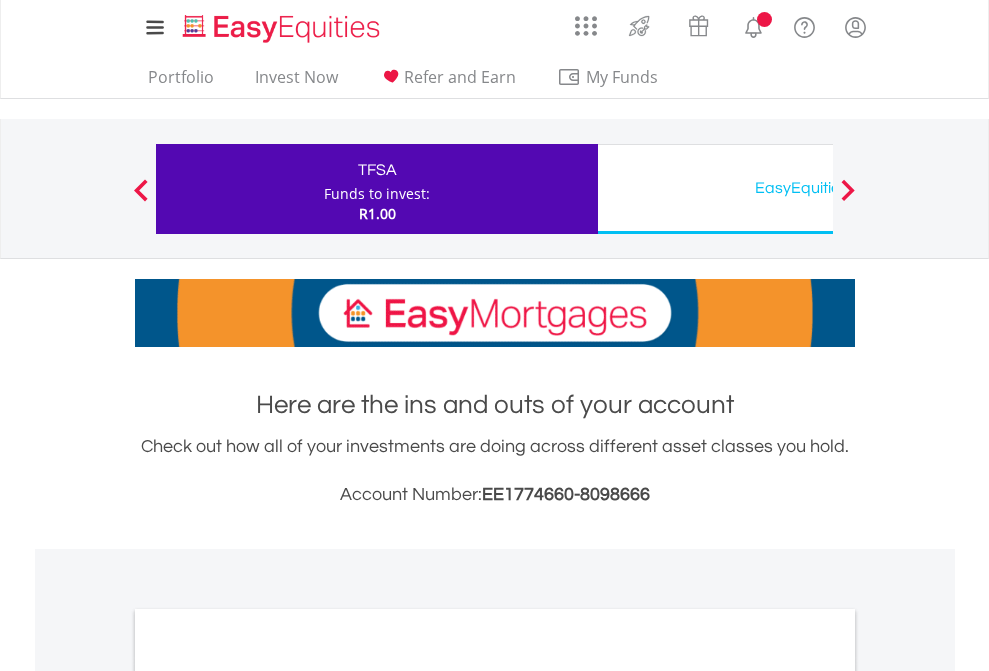 scroll, scrollTop: 1202, scrollLeft: 0, axis: vertical 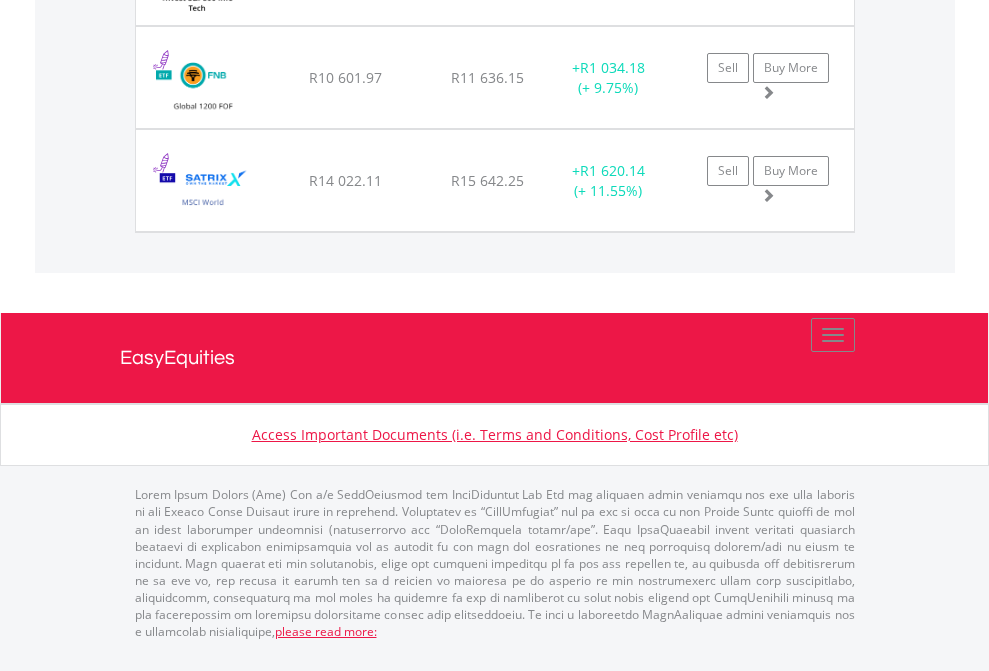 click on "EasyEquities USD" at bounding box center [818, -1625] 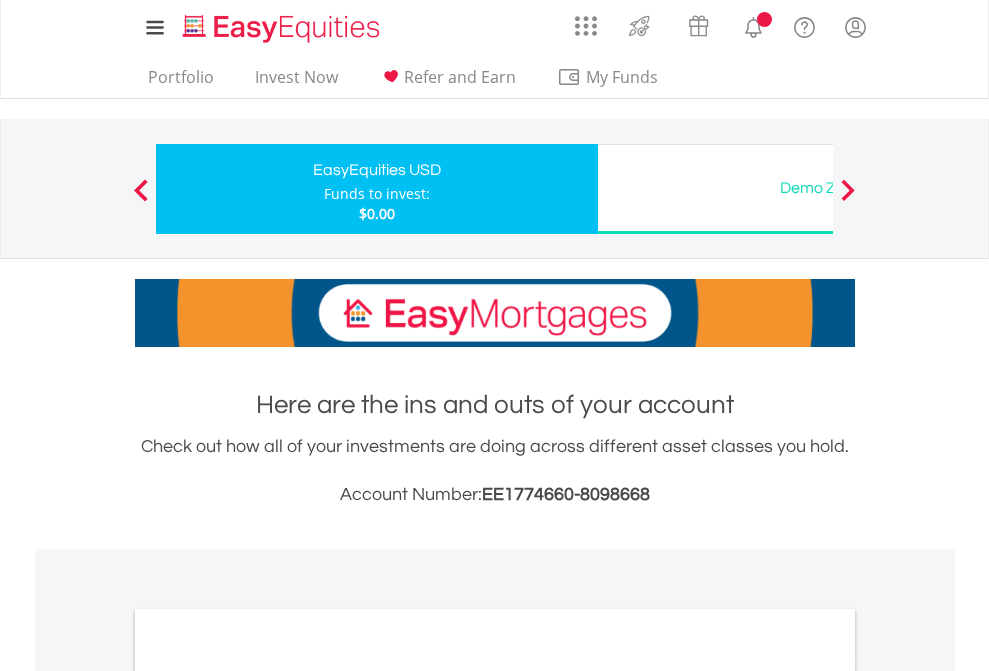 scroll, scrollTop: 0, scrollLeft: 0, axis: both 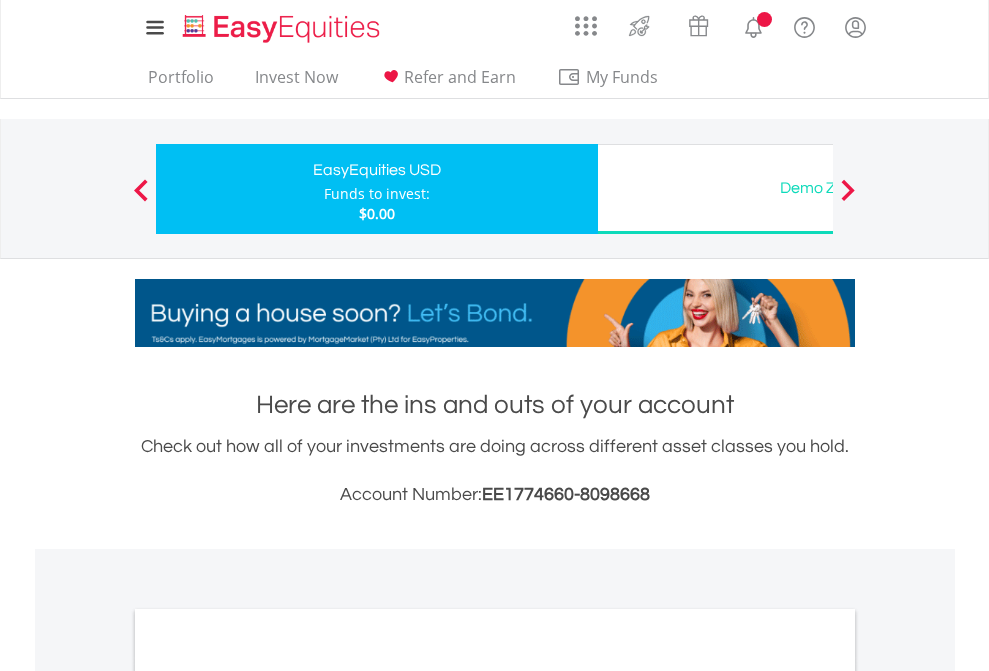 click on "All Holdings" at bounding box center (268, 1096) 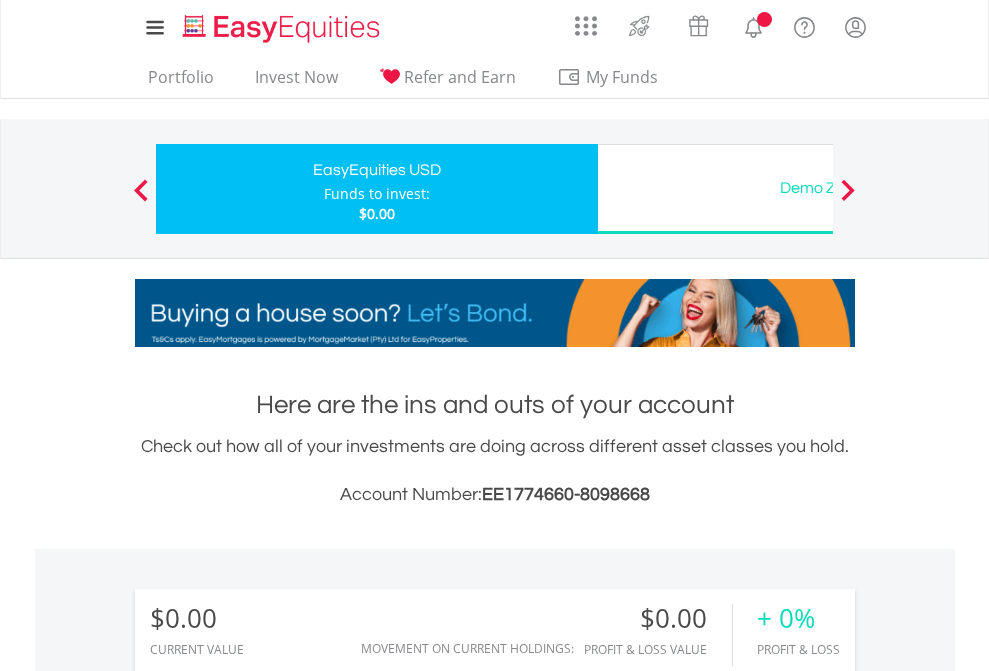 scroll, scrollTop: 1202, scrollLeft: 0, axis: vertical 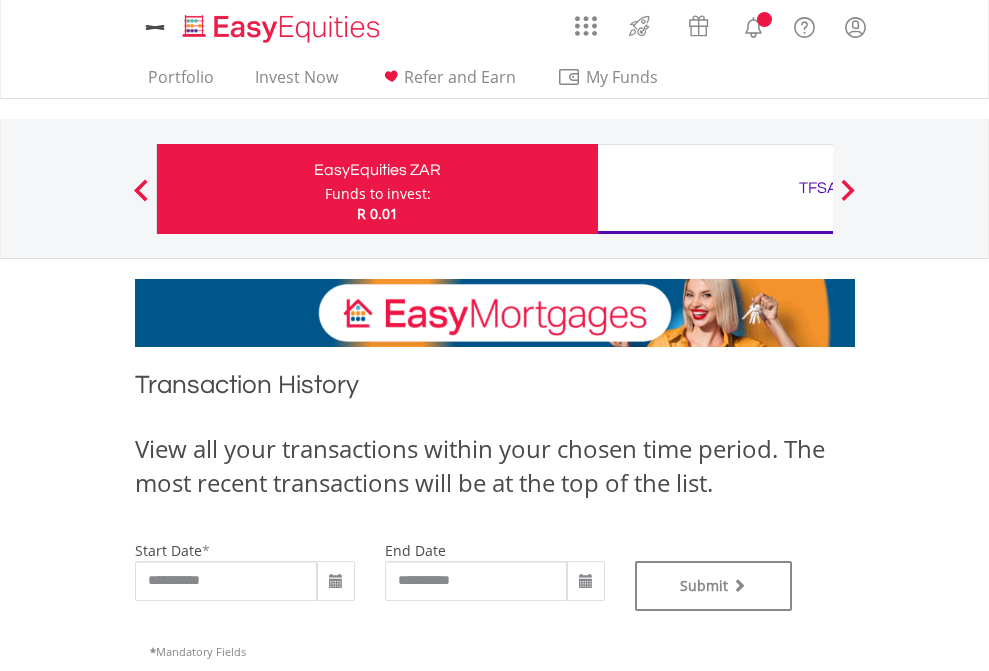 type on "**********" 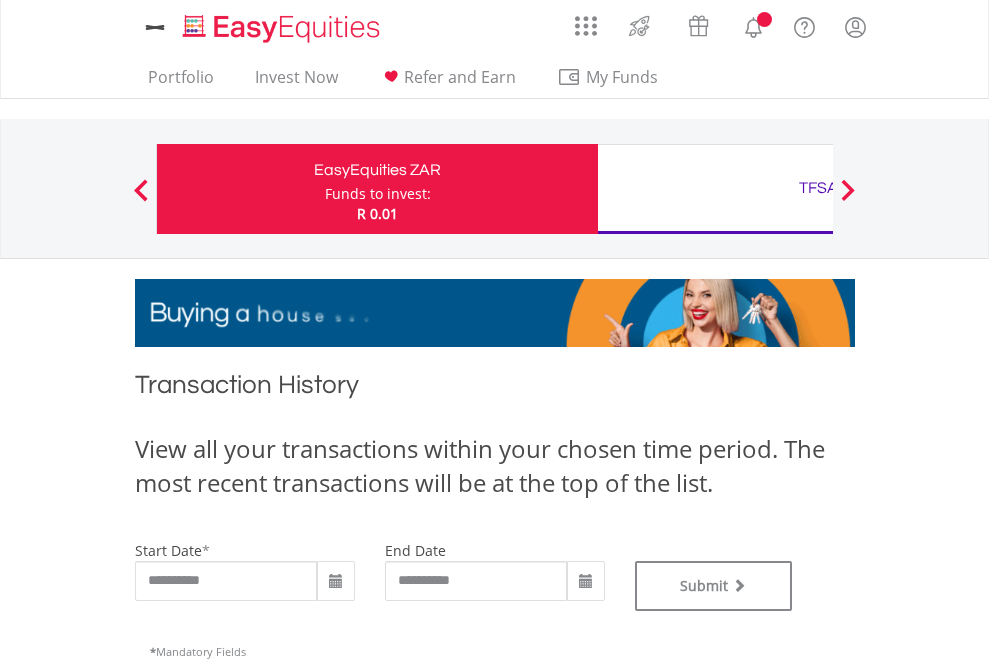 type on "**********" 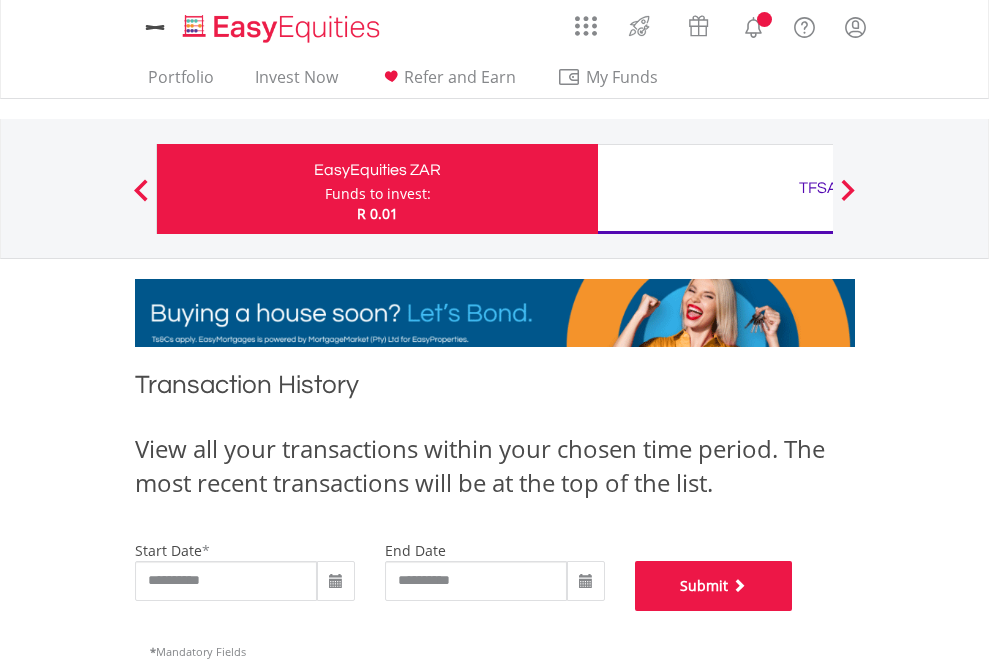 click on "Submit" at bounding box center (714, 586) 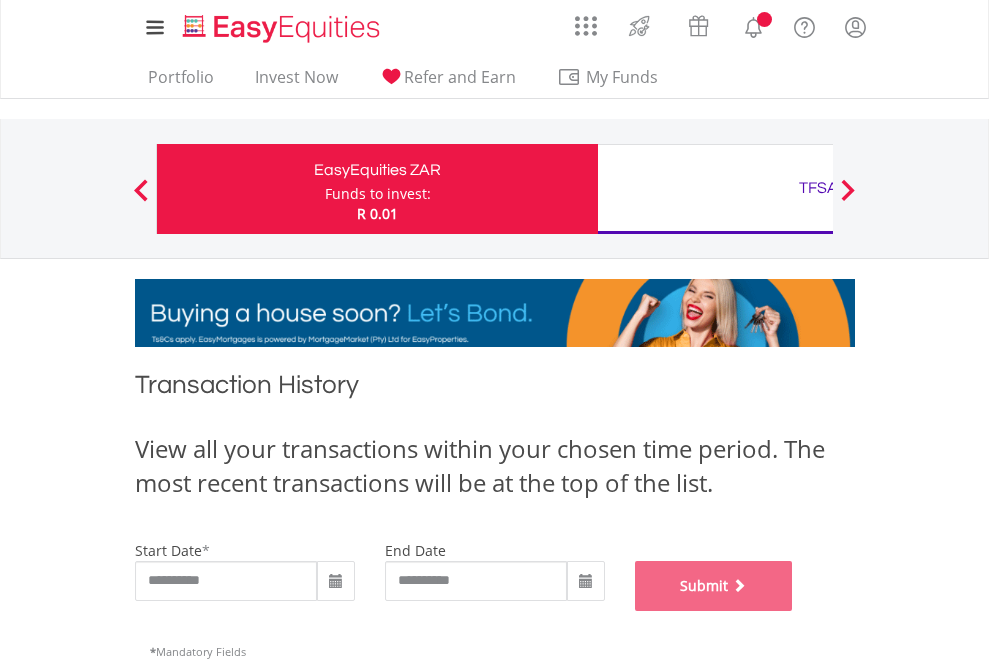 scroll, scrollTop: 811, scrollLeft: 0, axis: vertical 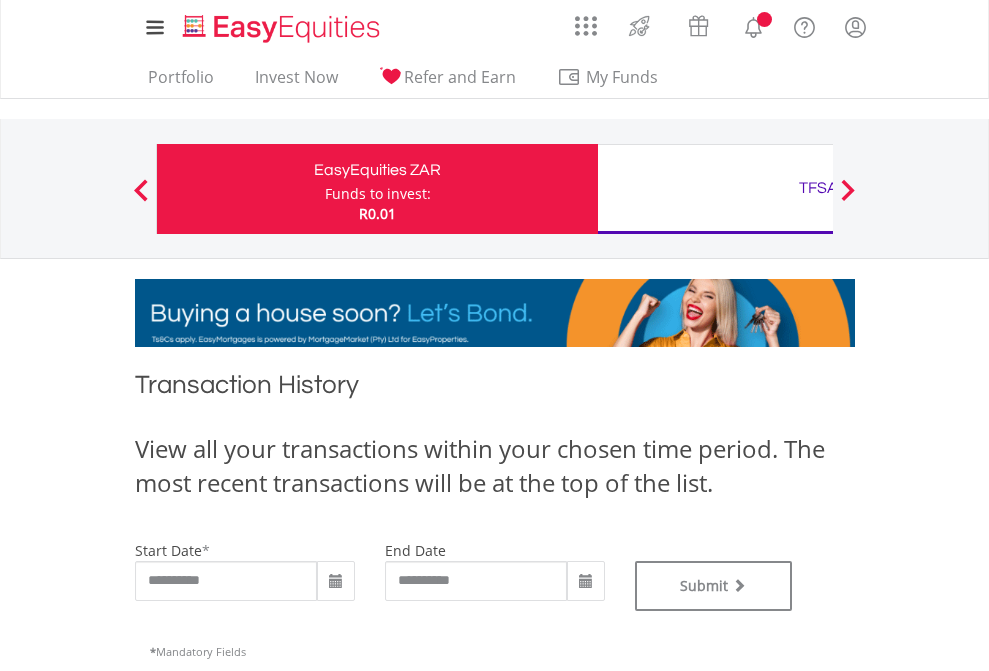 click on "TFSA" at bounding box center [818, 188] 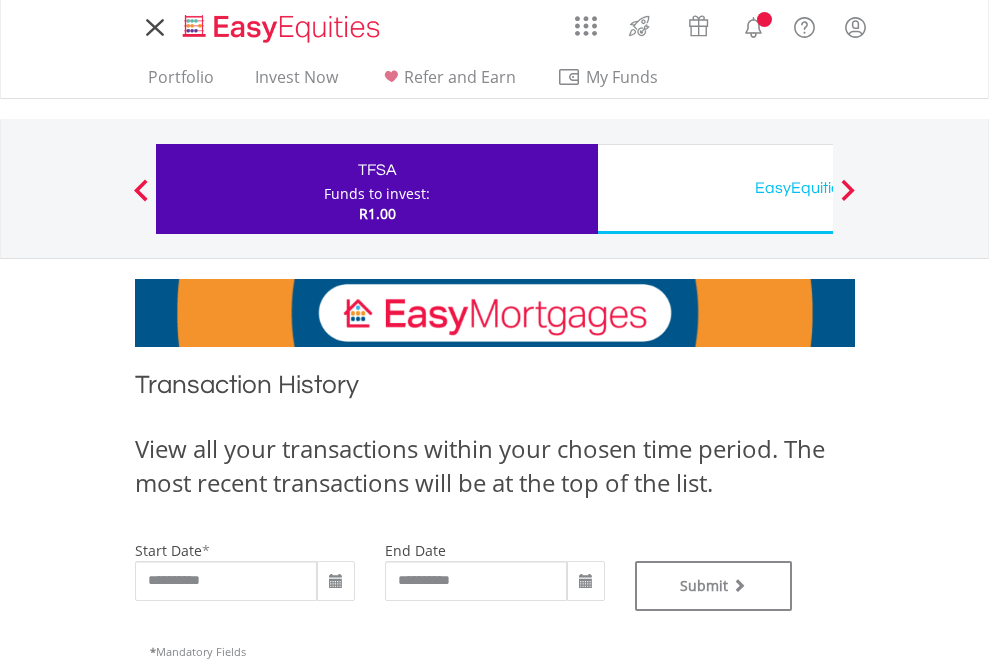 scroll, scrollTop: 0, scrollLeft: 0, axis: both 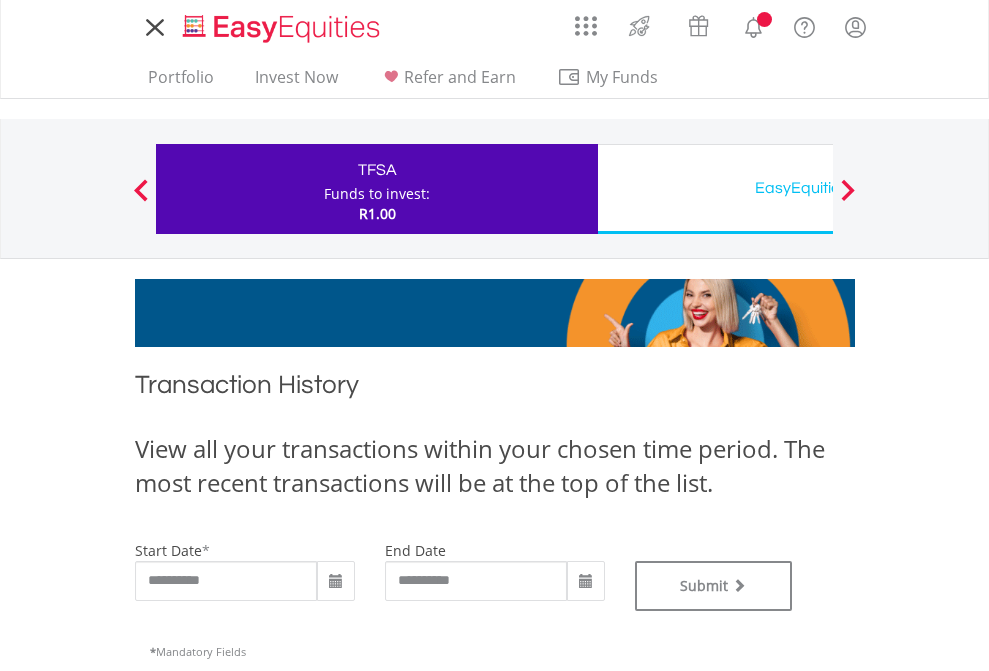 type on "**********" 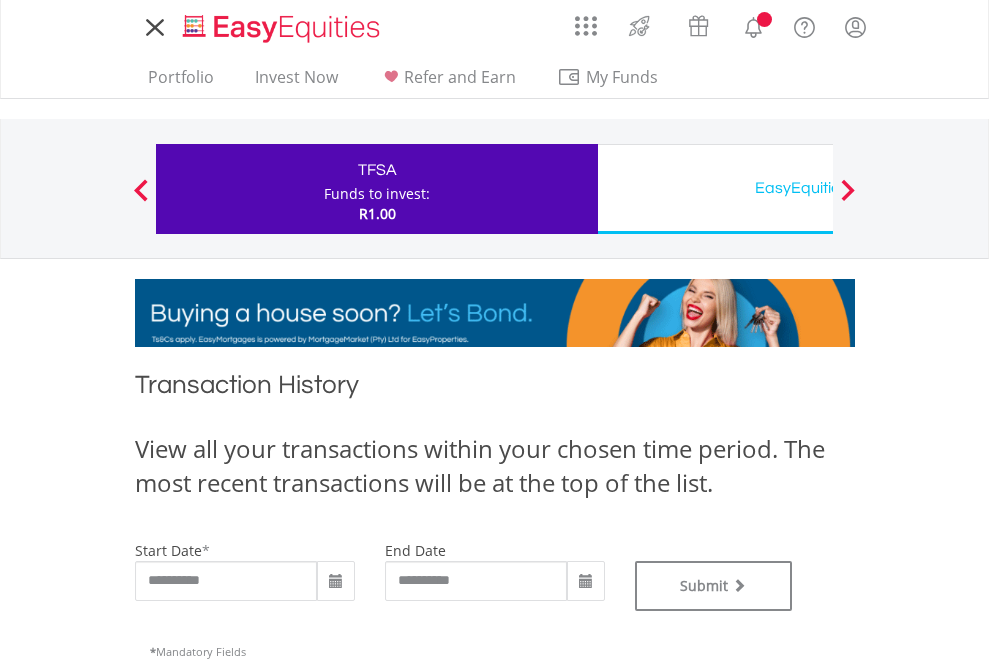 type on "**********" 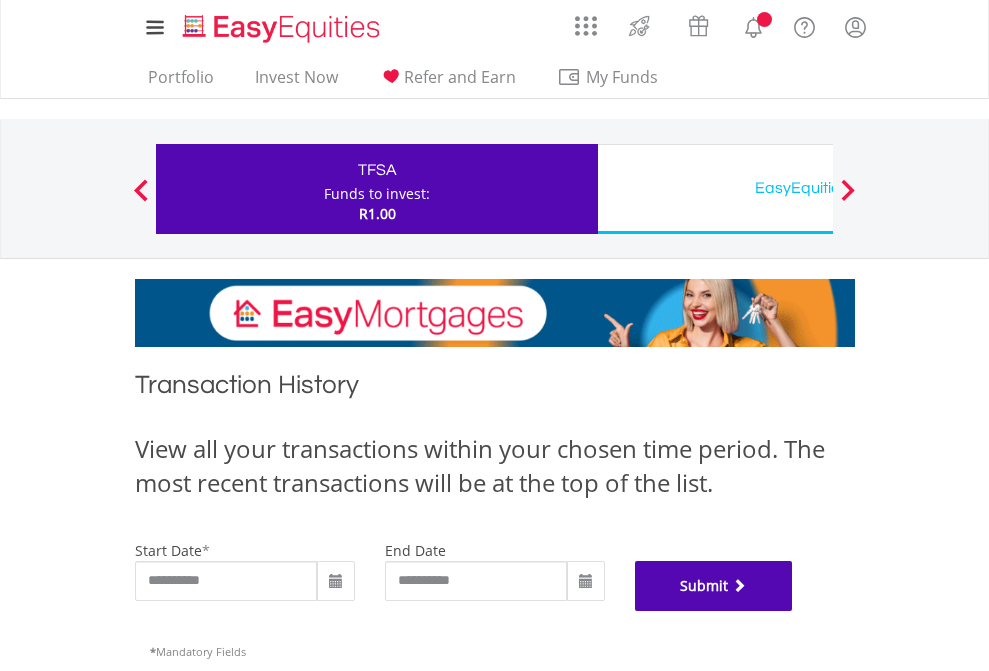 click on "Submit" at bounding box center (714, 586) 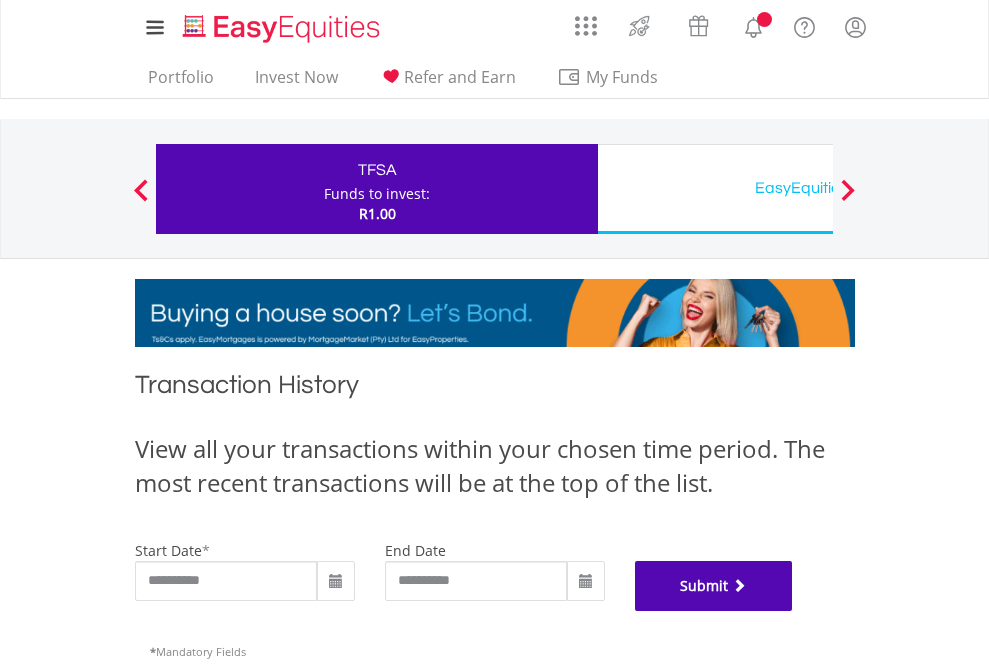 scroll, scrollTop: 811, scrollLeft: 0, axis: vertical 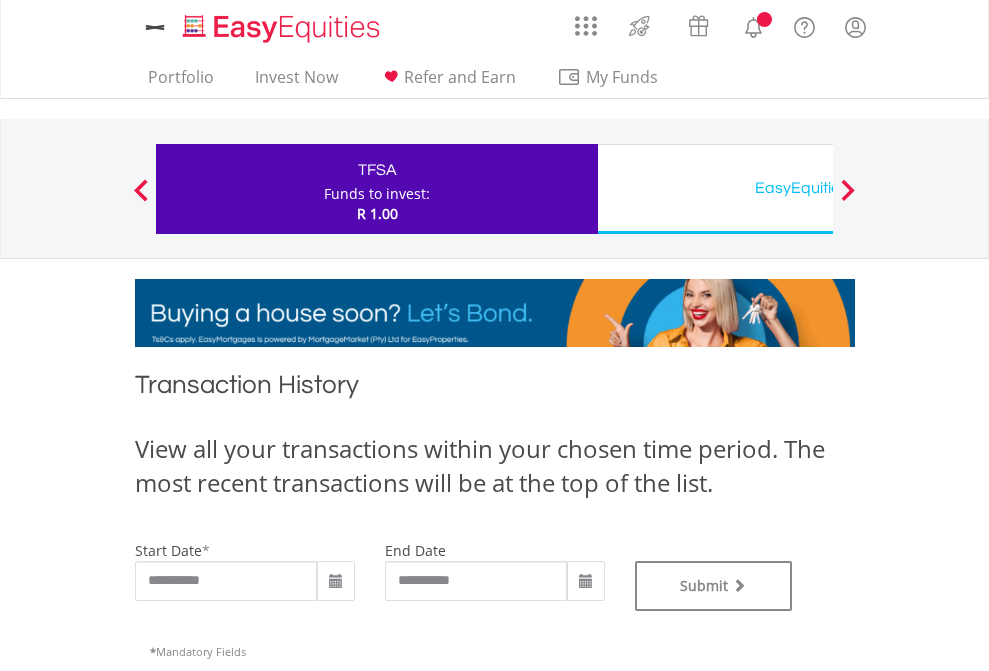 click on "EasyEquities USD" at bounding box center [818, 188] 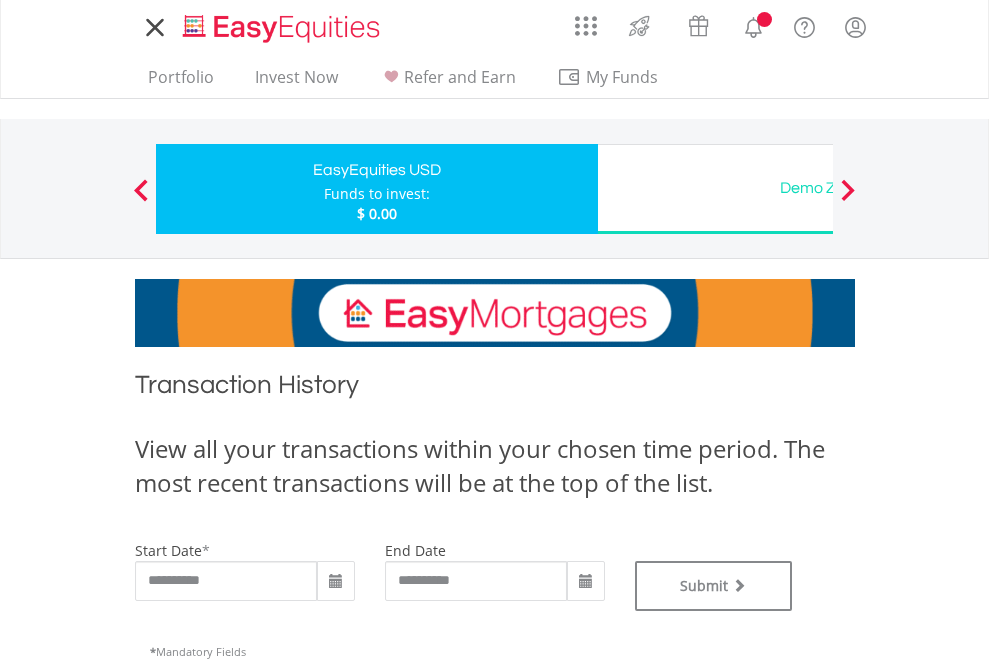 scroll, scrollTop: 0, scrollLeft: 0, axis: both 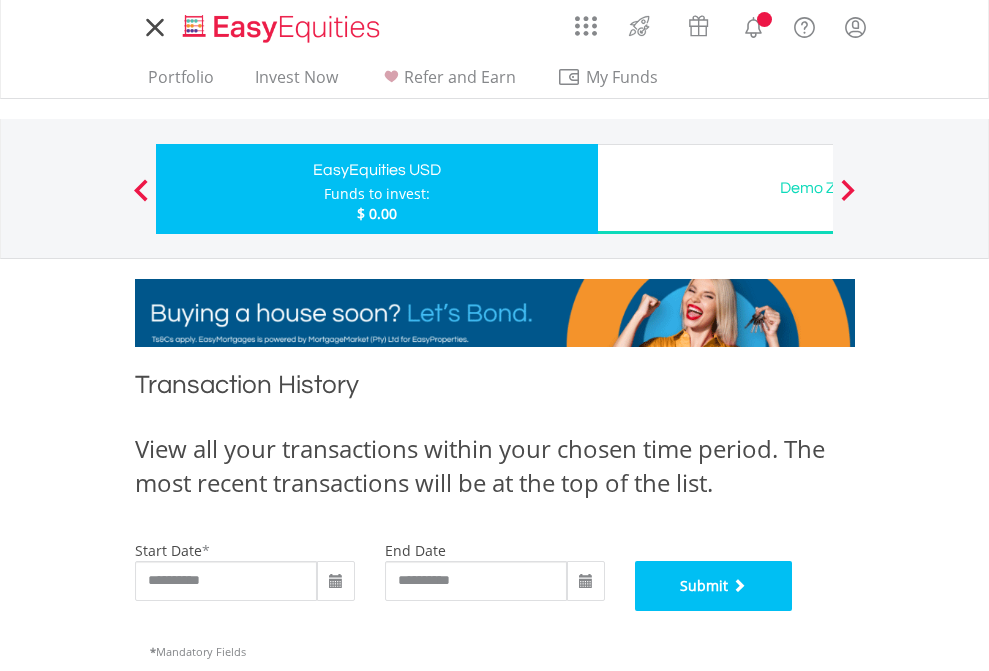 click on "Submit" at bounding box center [714, 586] 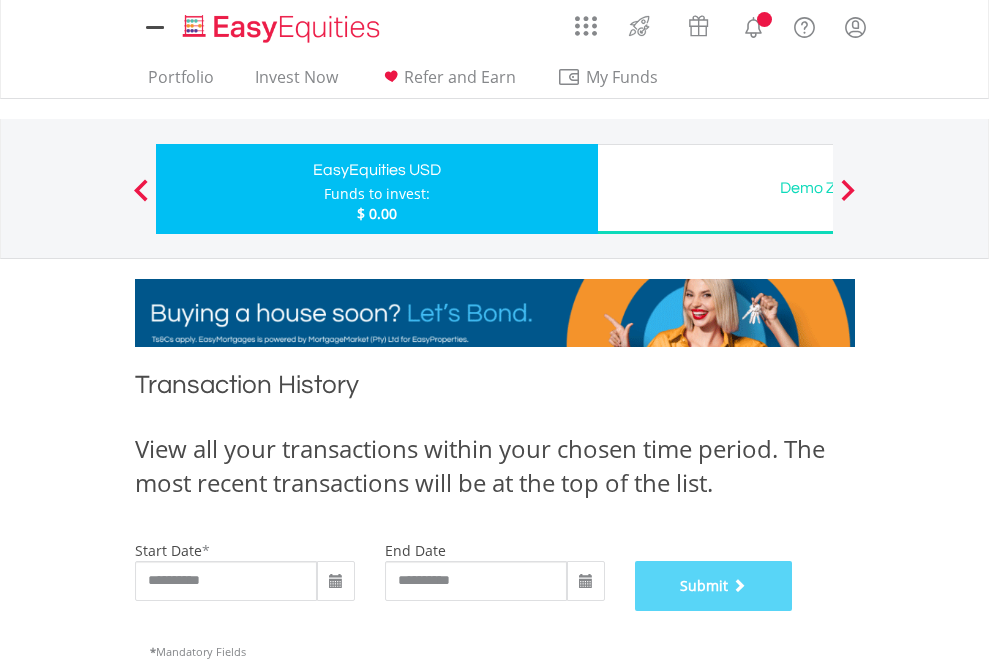 scroll, scrollTop: 811, scrollLeft: 0, axis: vertical 